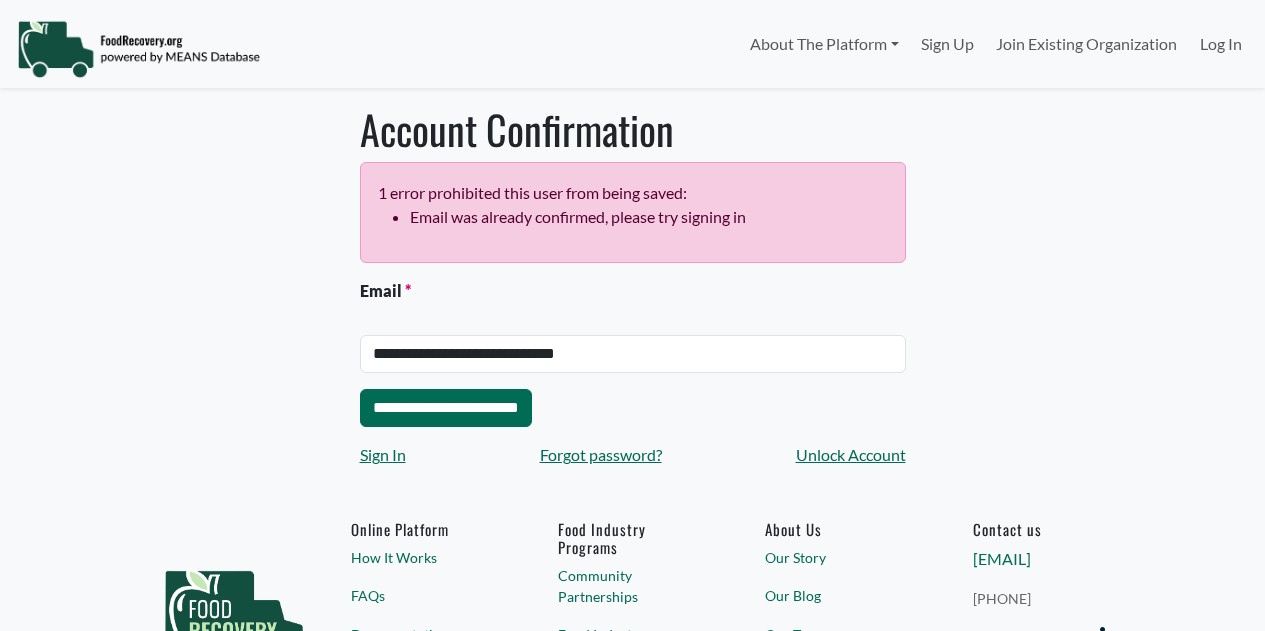 scroll, scrollTop: 0, scrollLeft: 0, axis: both 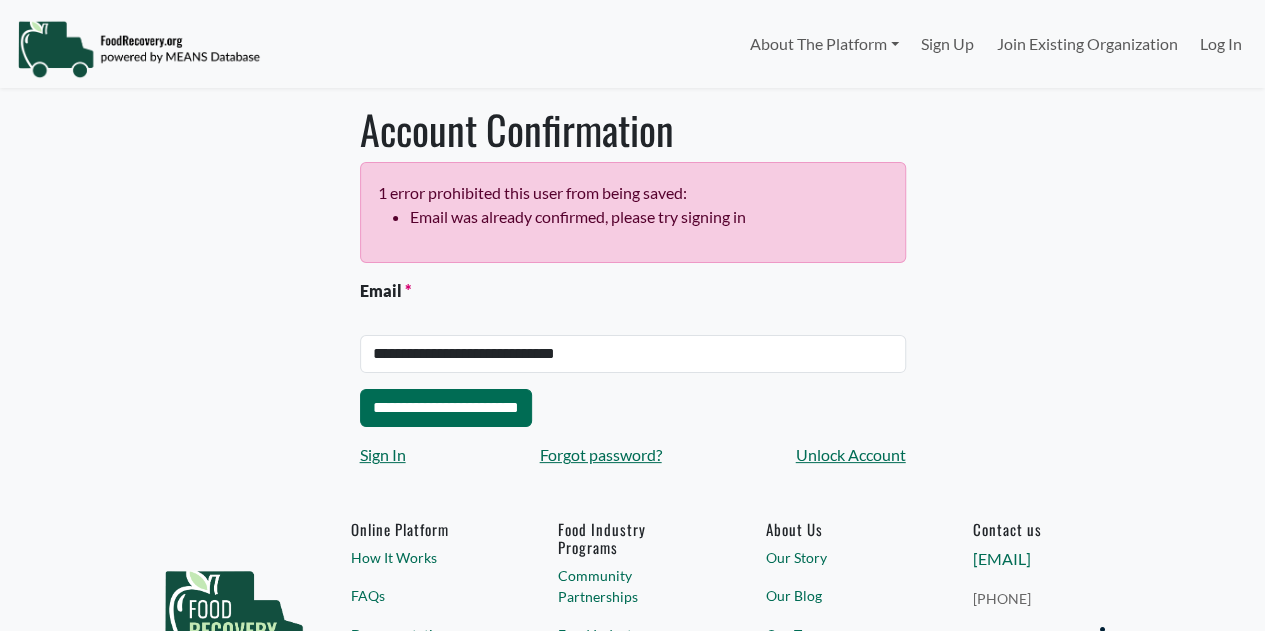 select 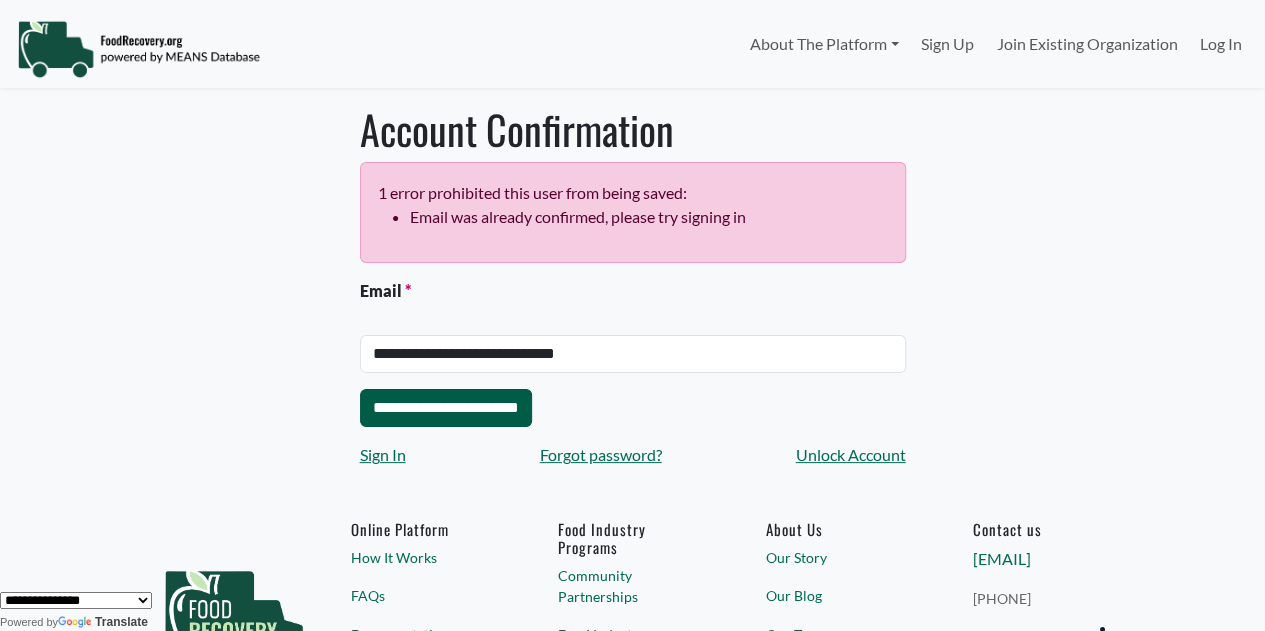 click on "**********" at bounding box center [446, 408] 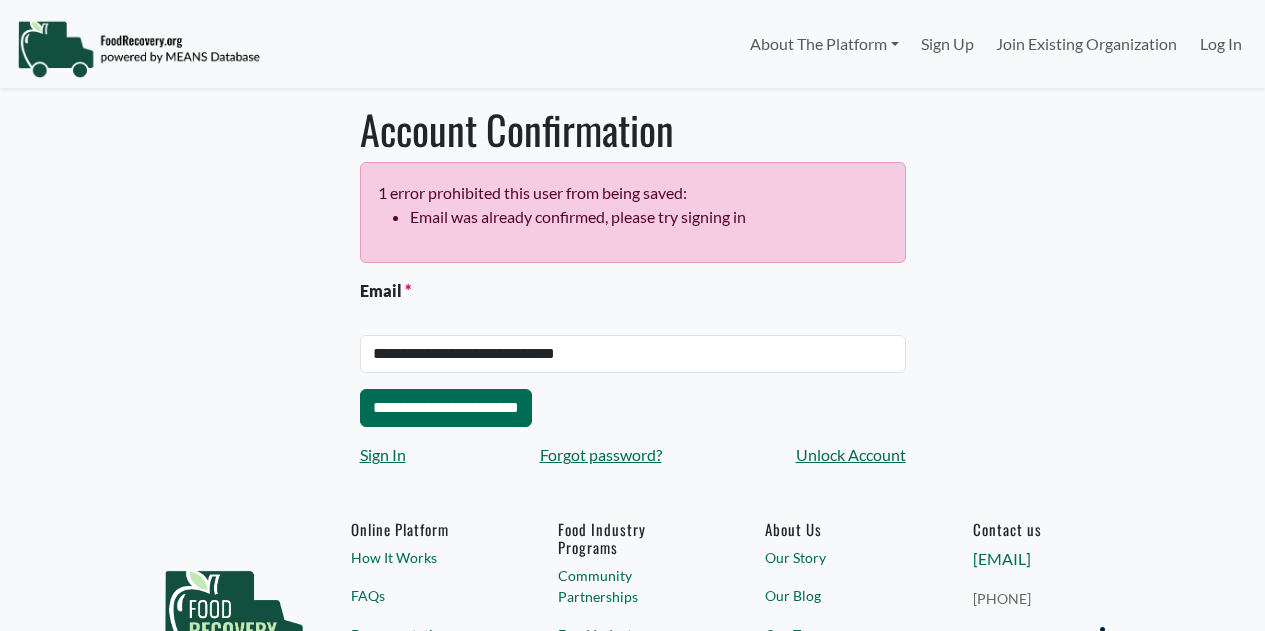 scroll, scrollTop: 0, scrollLeft: 0, axis: both 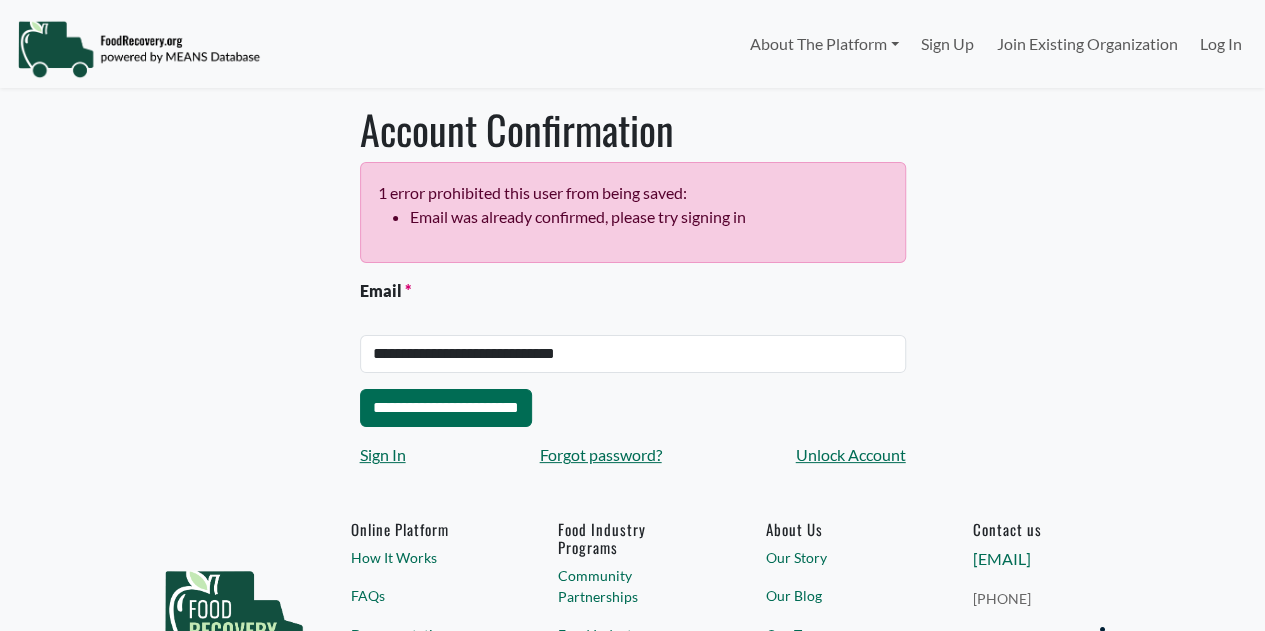 select 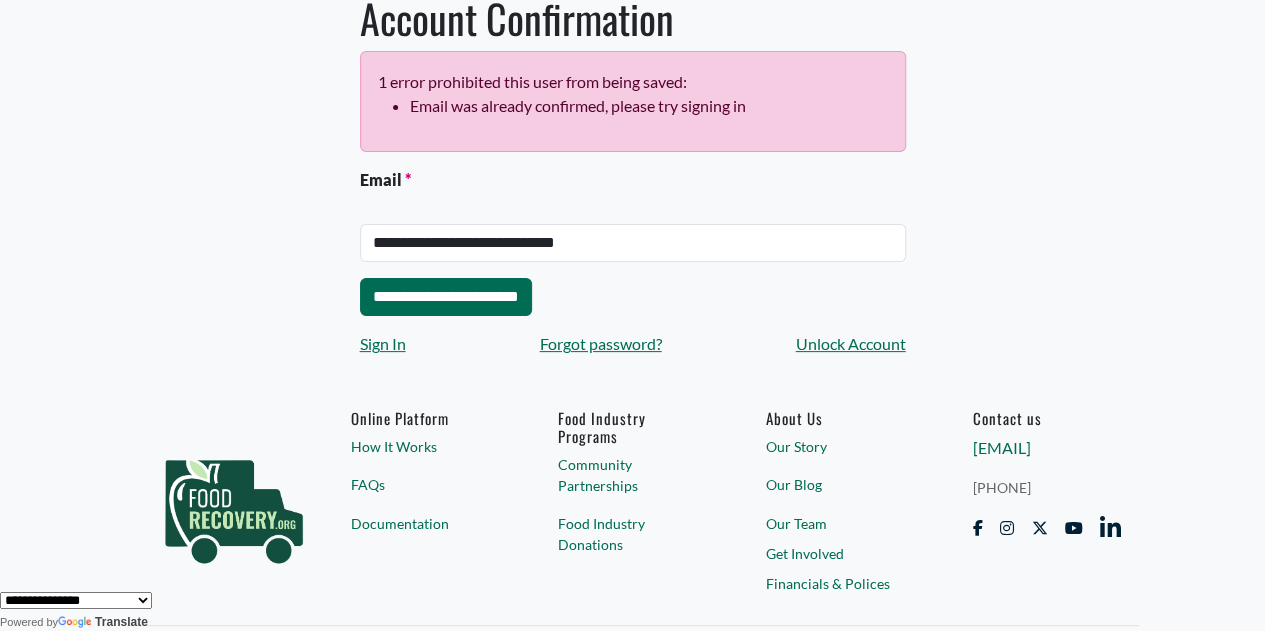 scroll, scrollTop: 80, scrollLeft: 0, axis: vertical 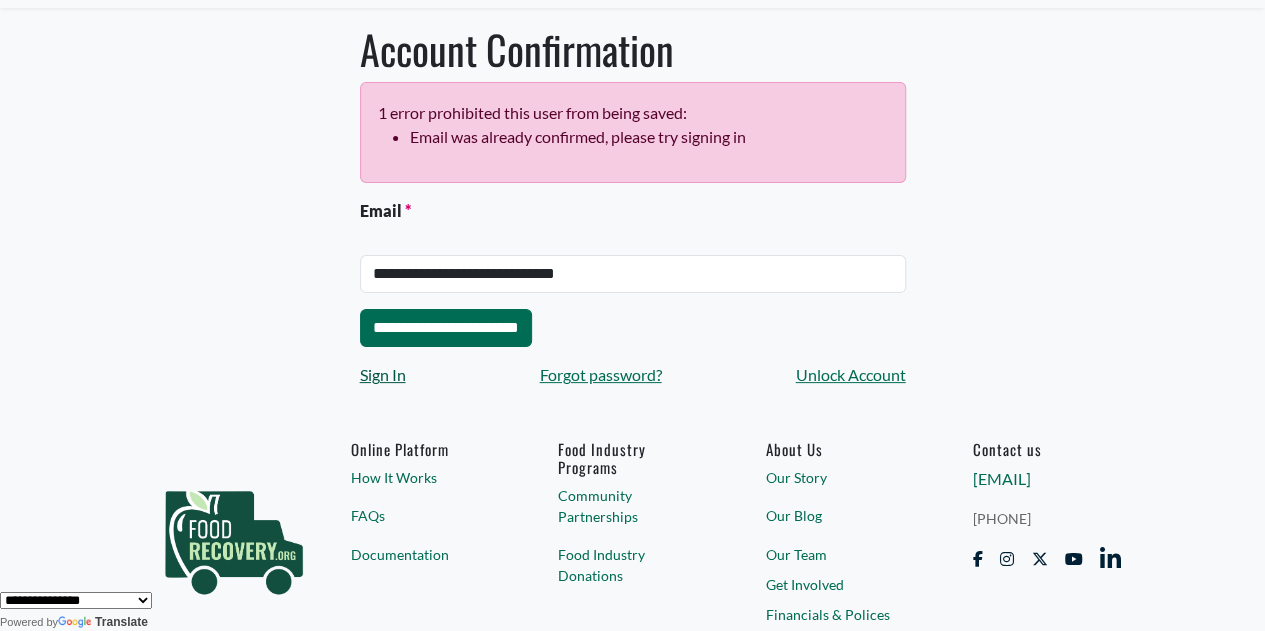 click on "Sign In" at bounding box center [383, 375] 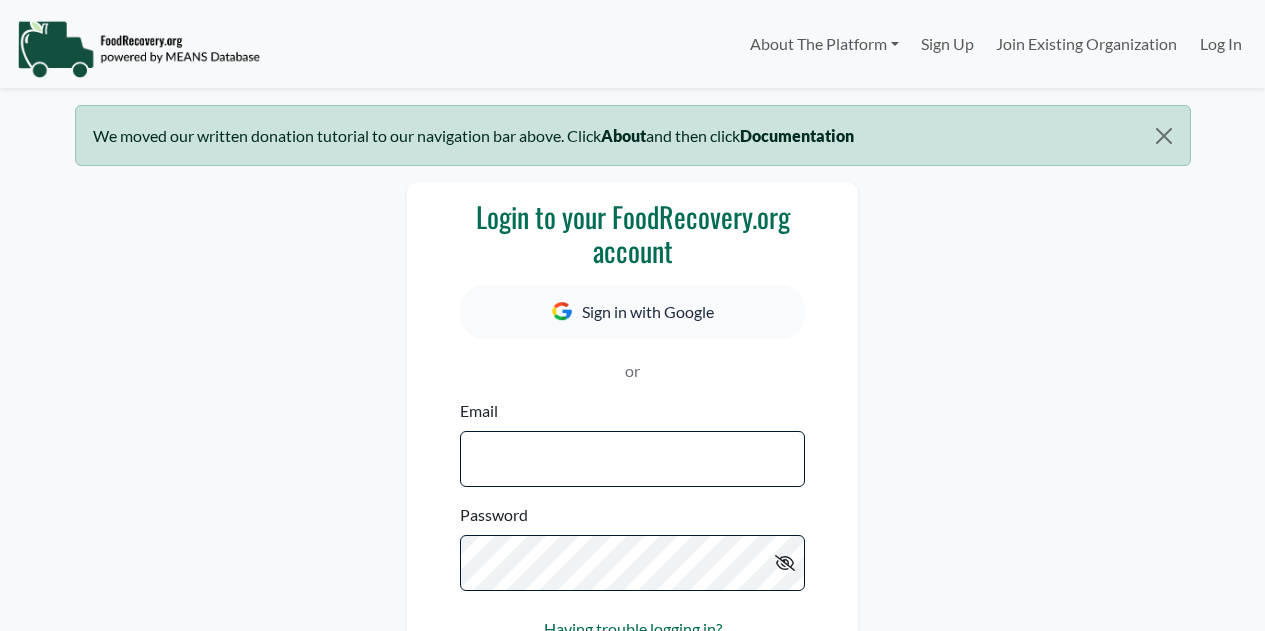 scroll, scrollTop: 0, scrollLeft: 0, axis: both 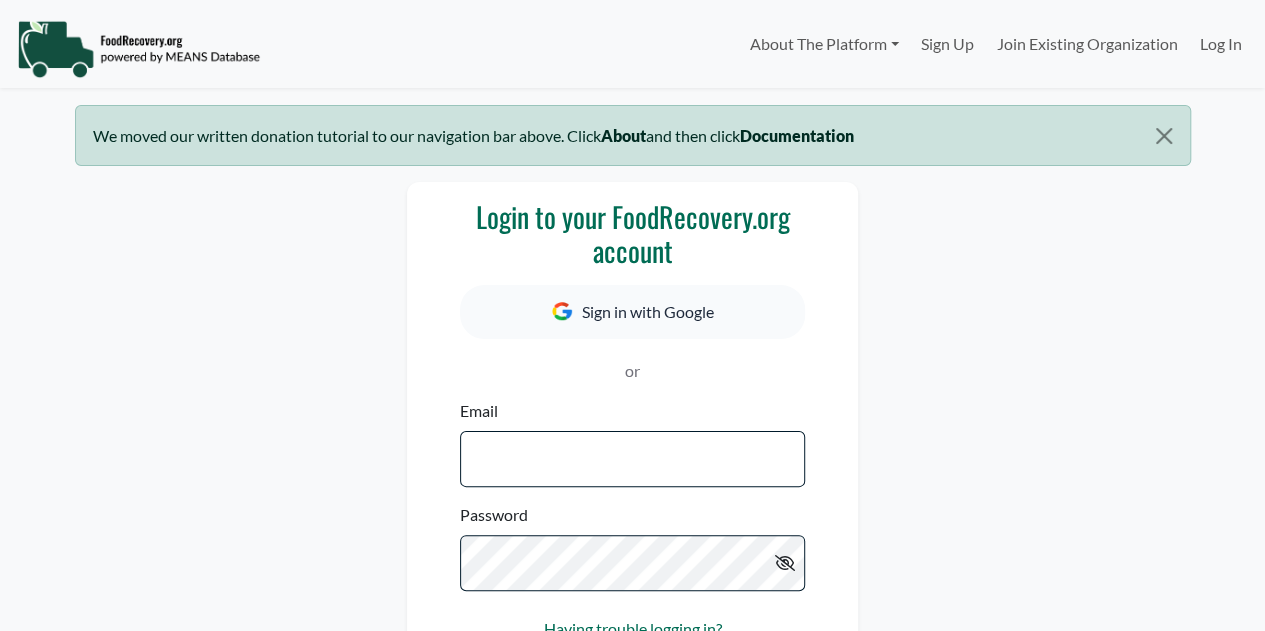 select 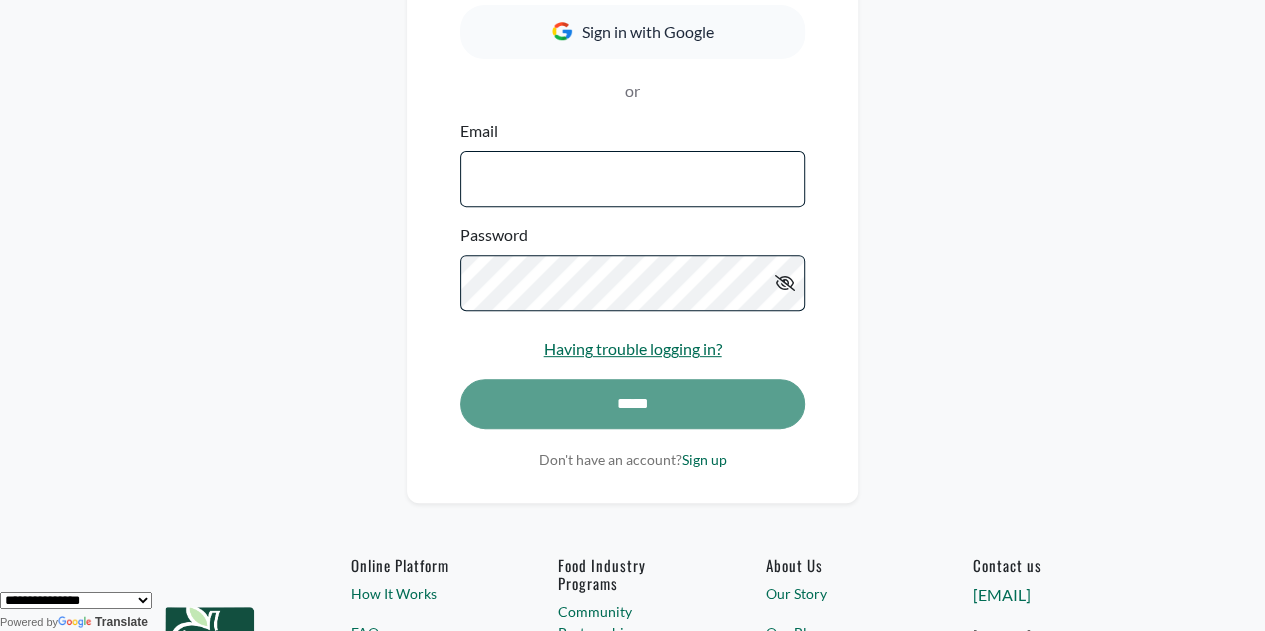 scroll, scrollTop: 300, scrollLeft: 0, axis: vertical 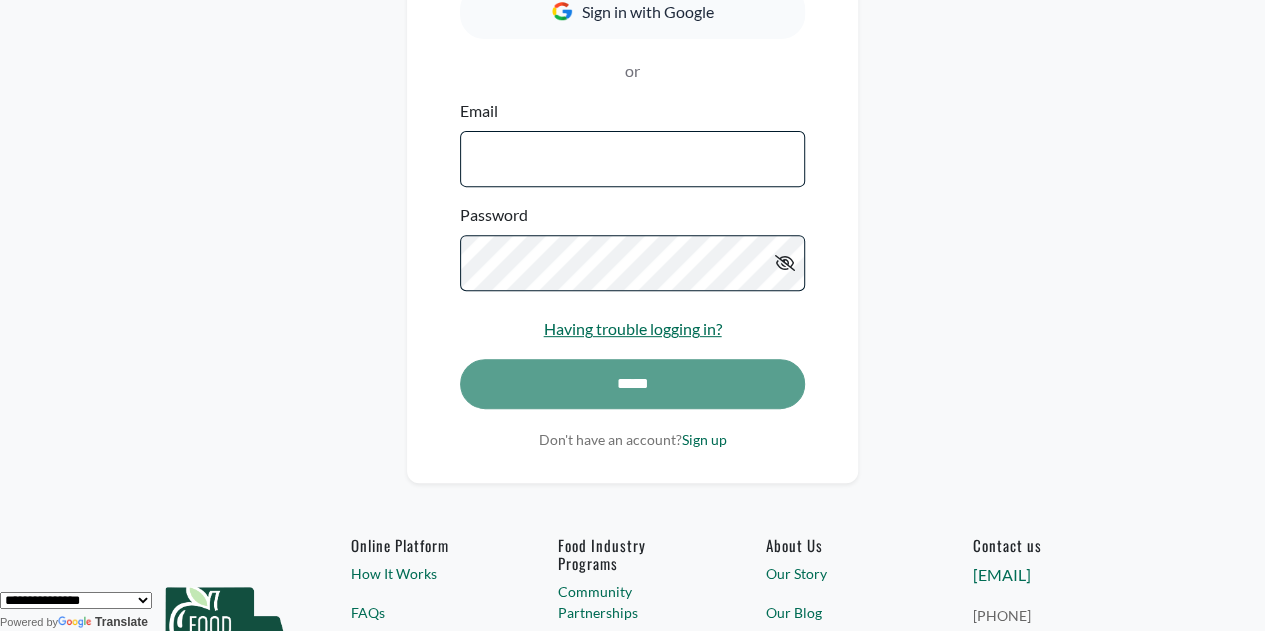 type on "**********" 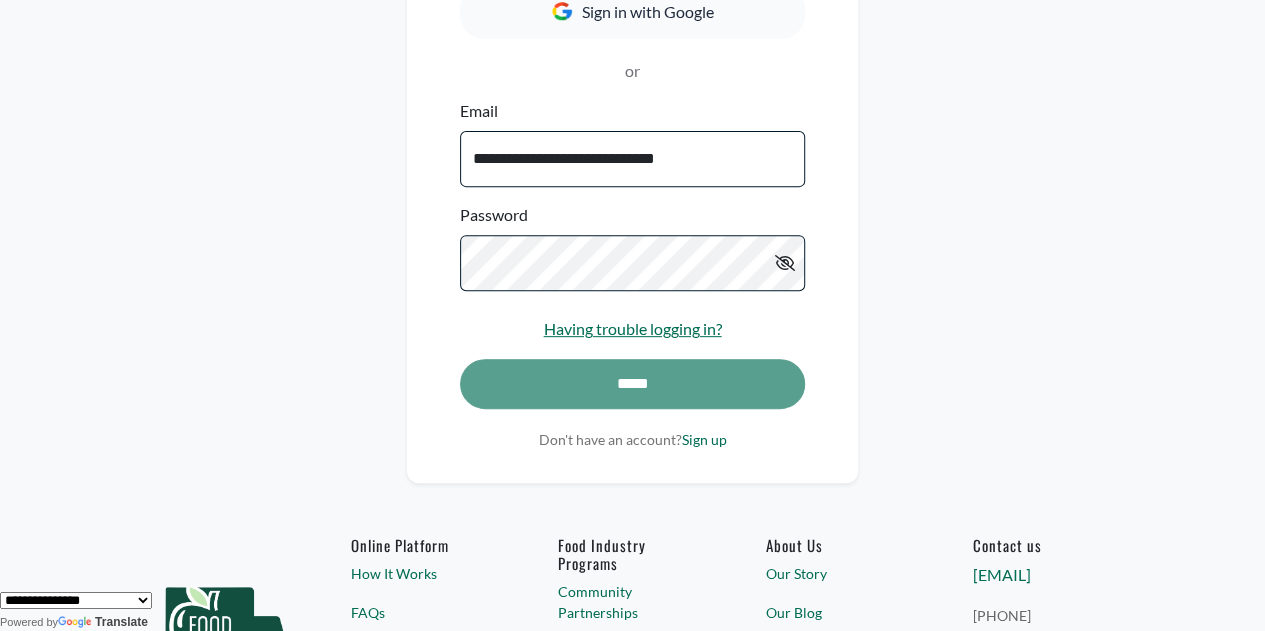 click at bounding box center [785, 263] 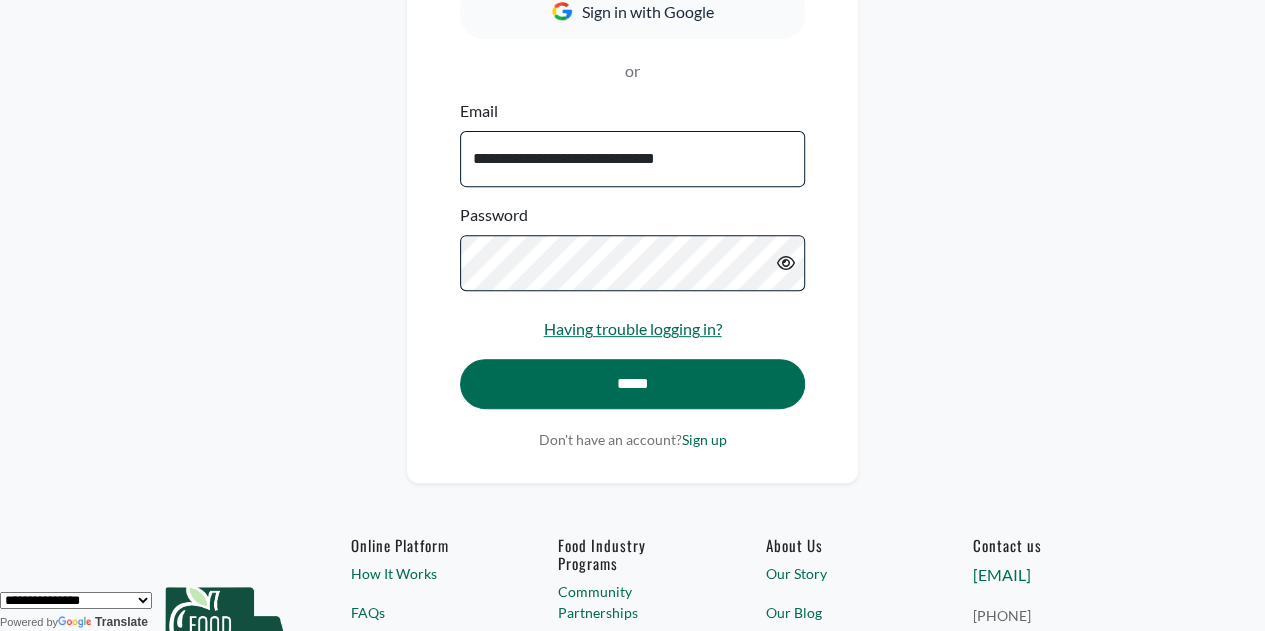 click at bounding box center [786, 263] 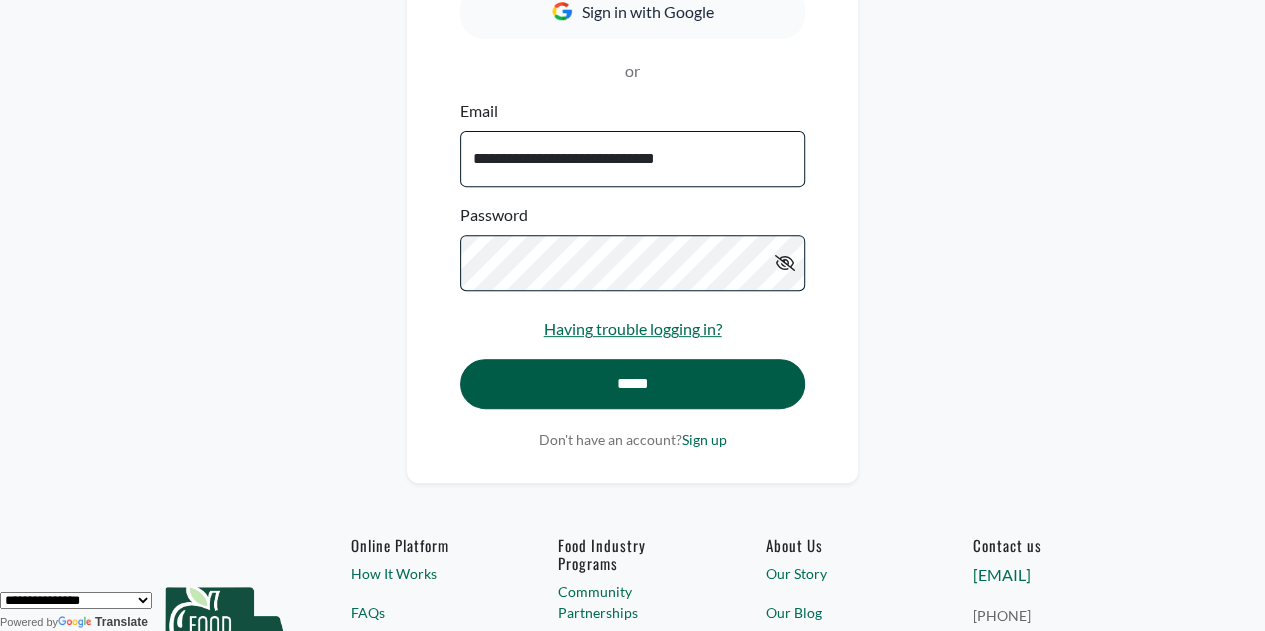 click on "*****" at bounding box center [632, 384] 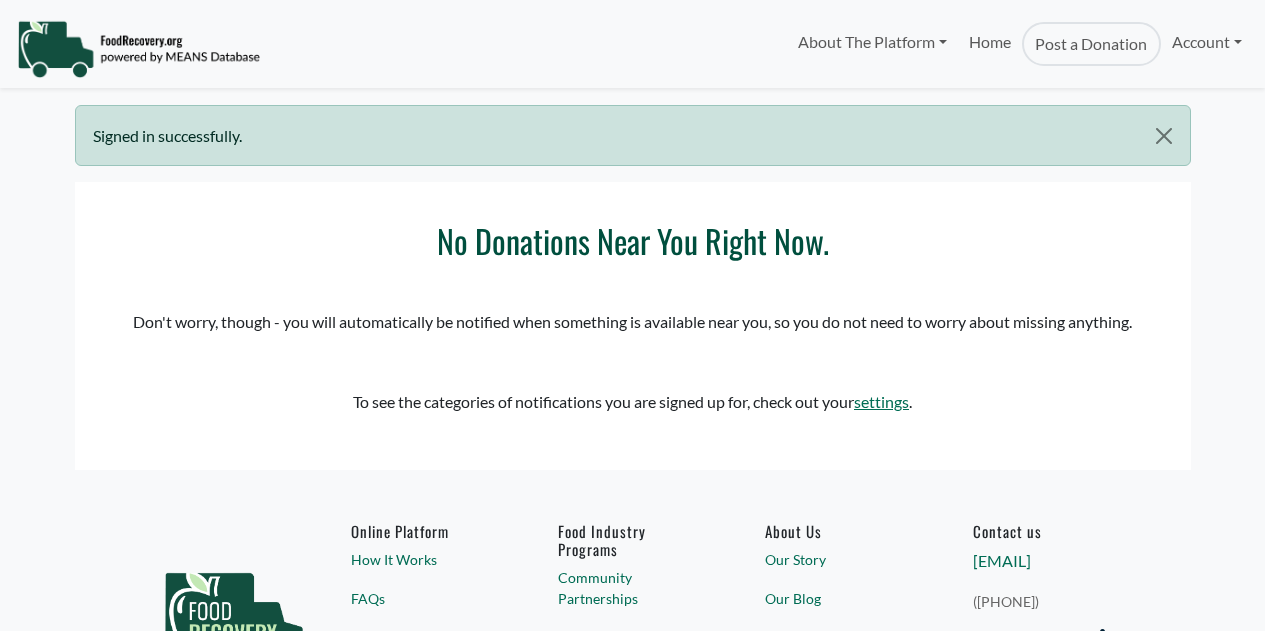 scroll, scrollTop: 0, scrollLeft: 0, axis: both 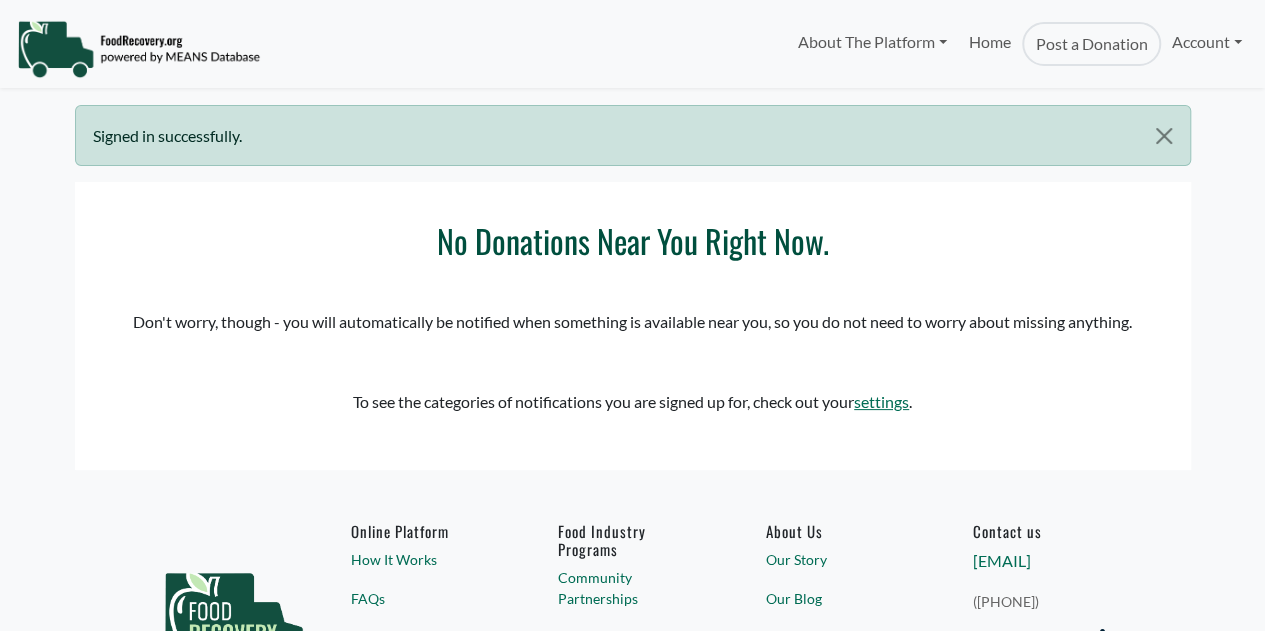 select 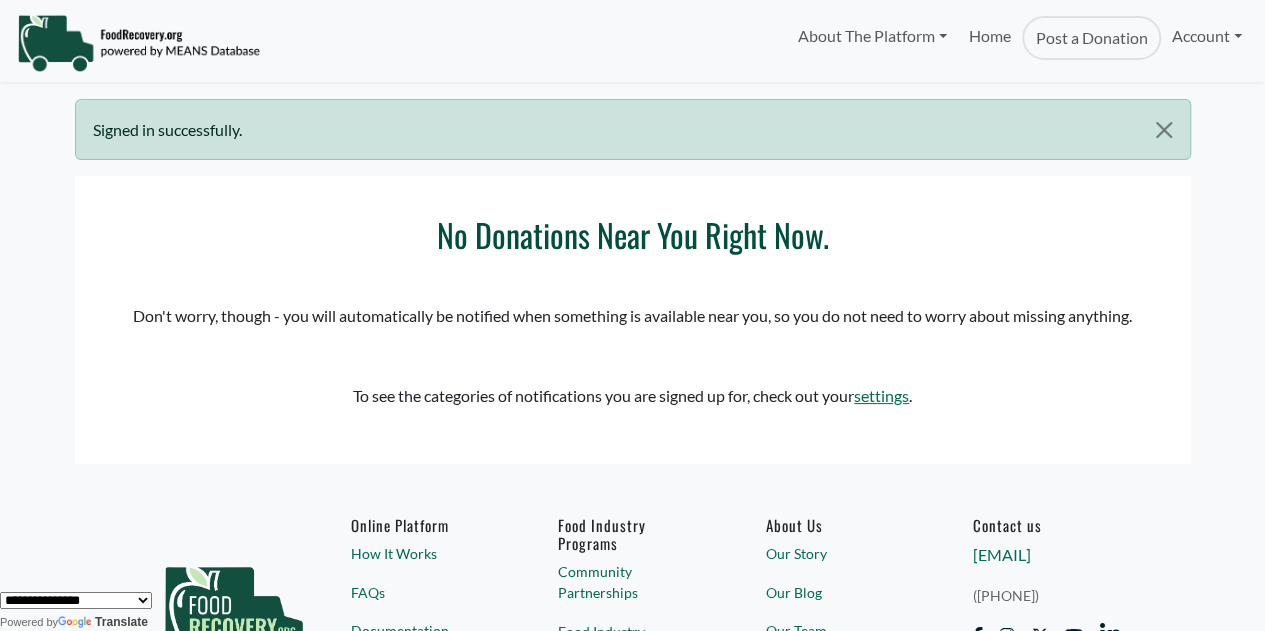 scroll, scrollTop: 0, scrollLeft: 0, axis: both 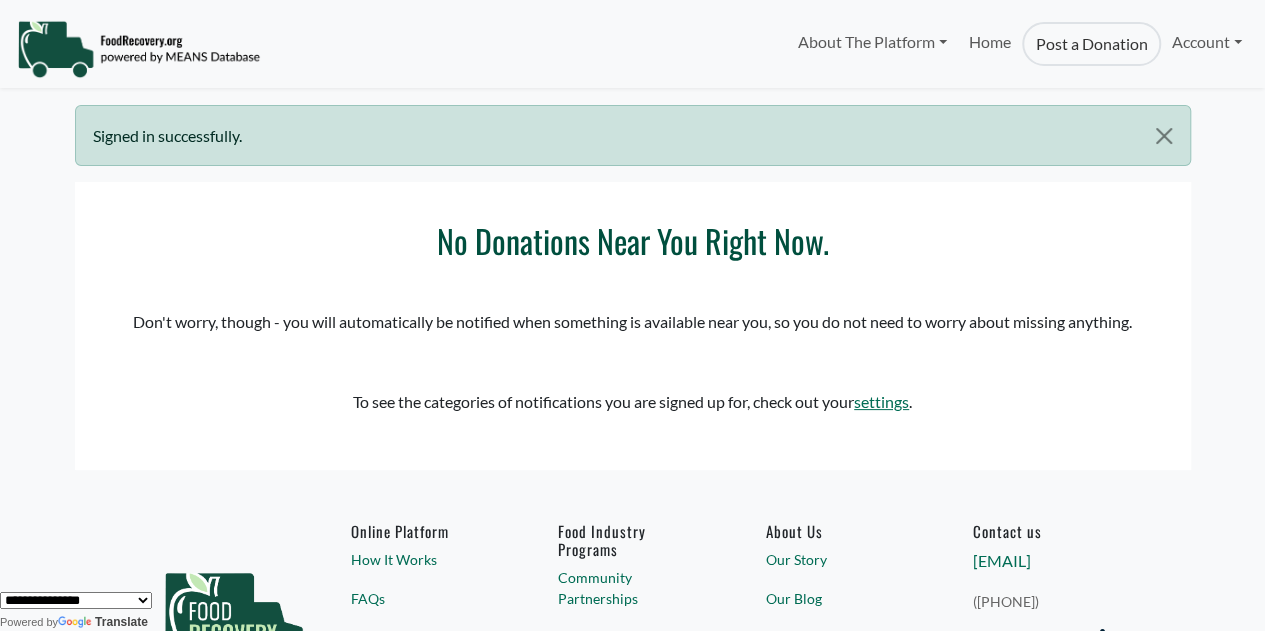 click on "Post a Donation" at bounding box center (1091, 44) 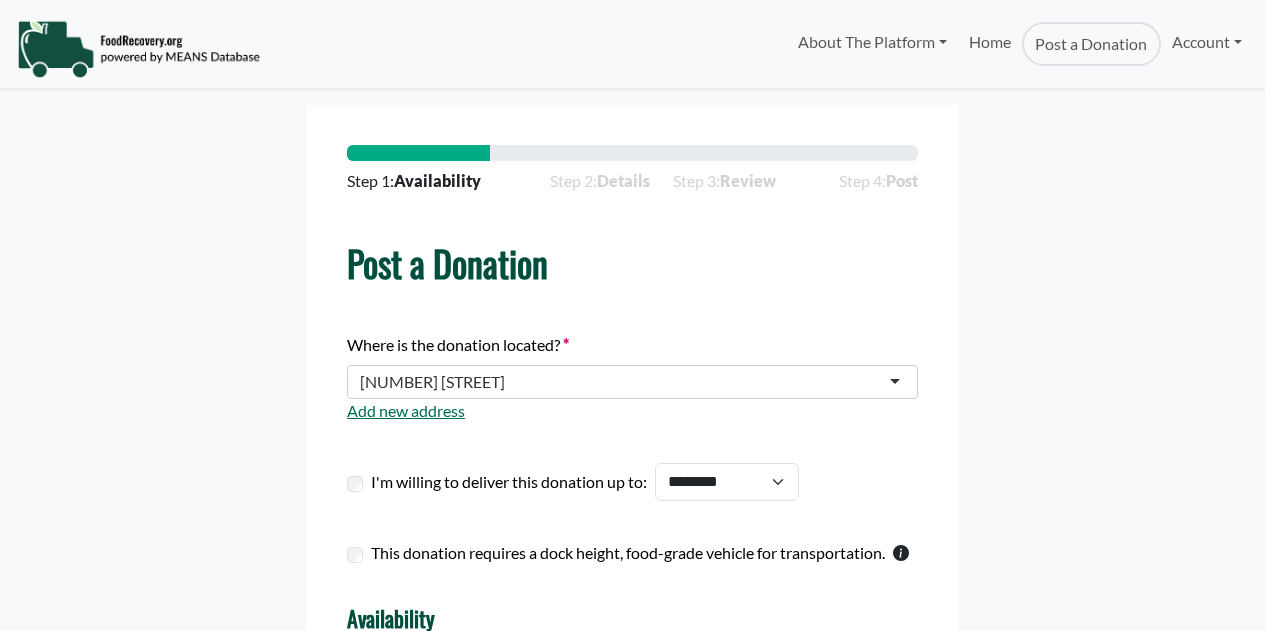 scroll, scrollTop: 0, scrollLeft: 0, axis: both 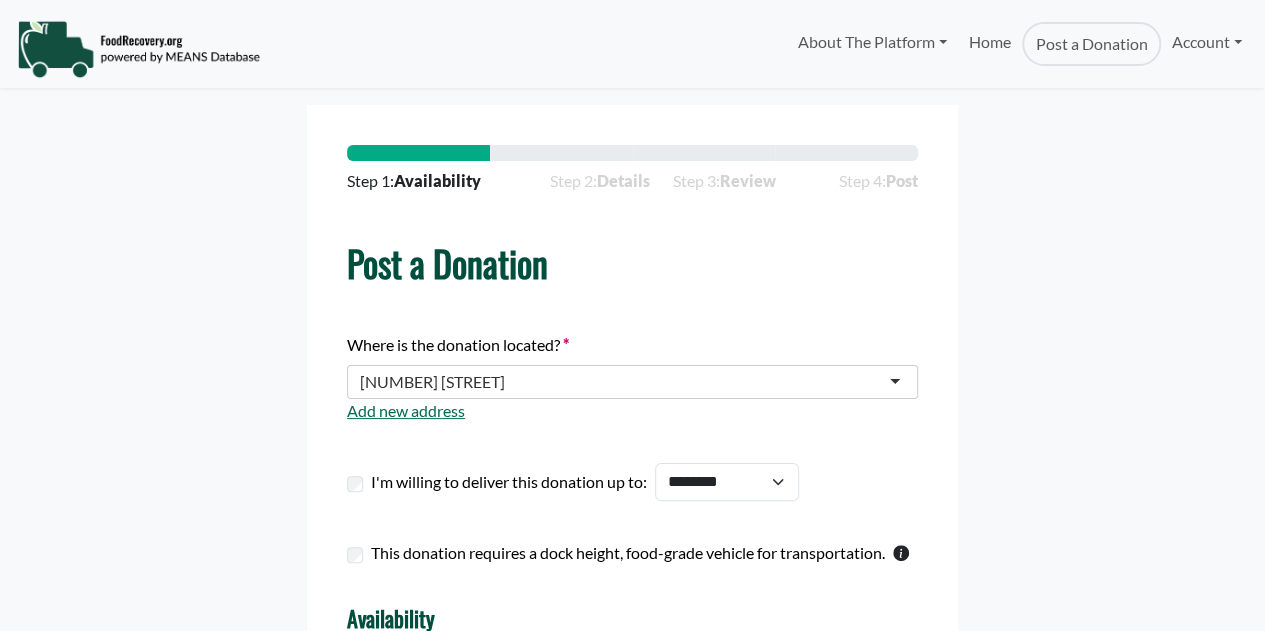 select 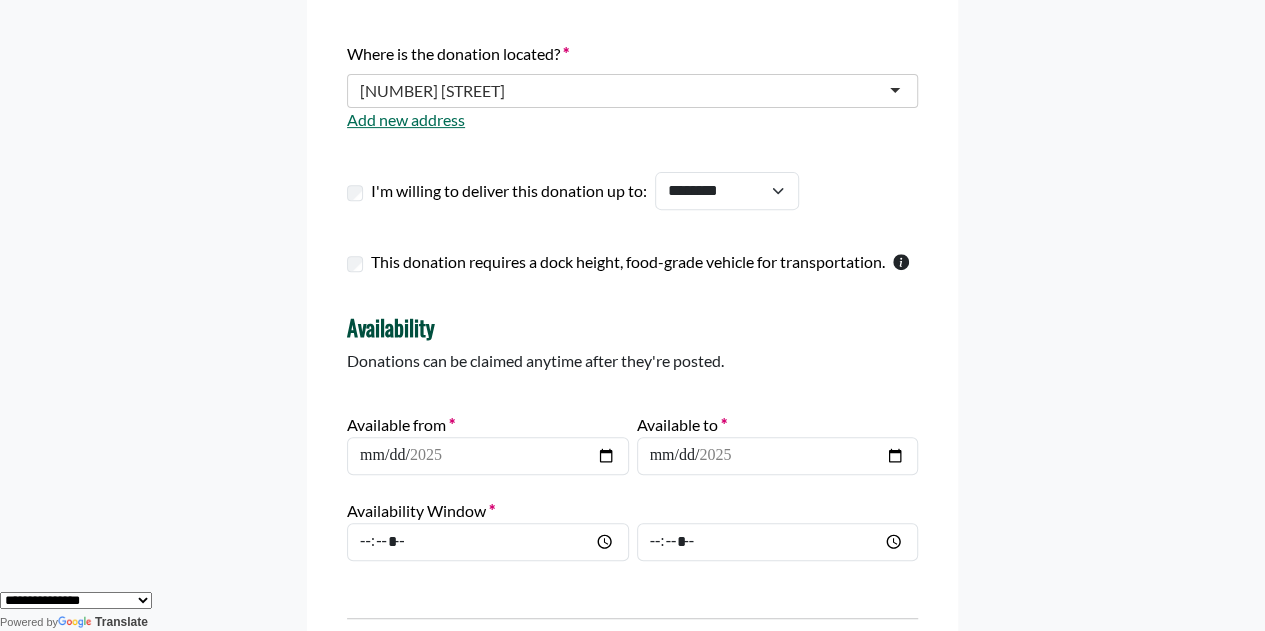 scroll, scrollTop: 290, scrollLeft: 0, axis: vertical 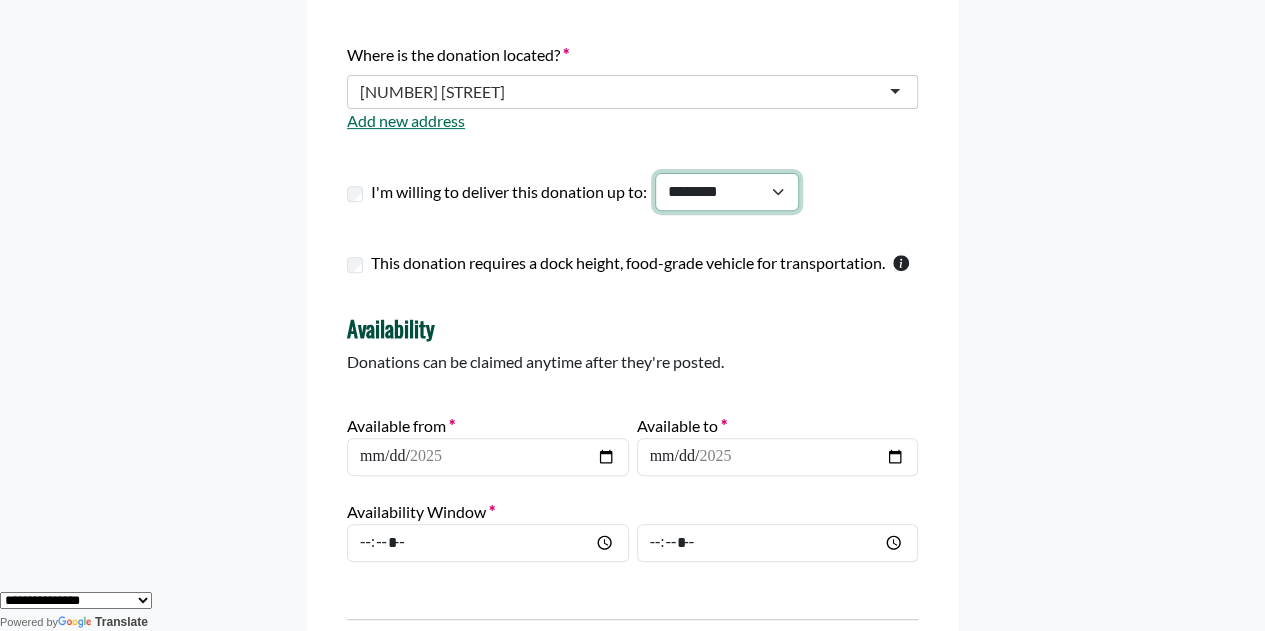 click on "******
*******
*******
*******
*******
********
********
********
********
********
********
********
********
********
********
********" at bounding box center [727, 191] 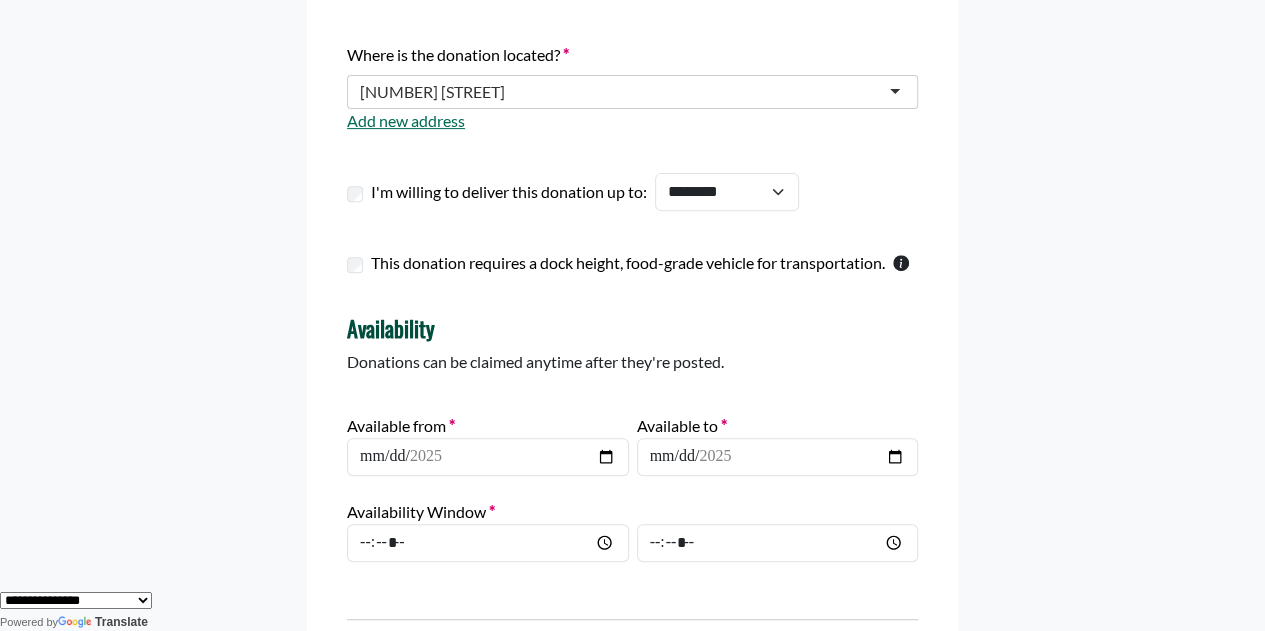 click on "**********" at bounding box center (633, 301) 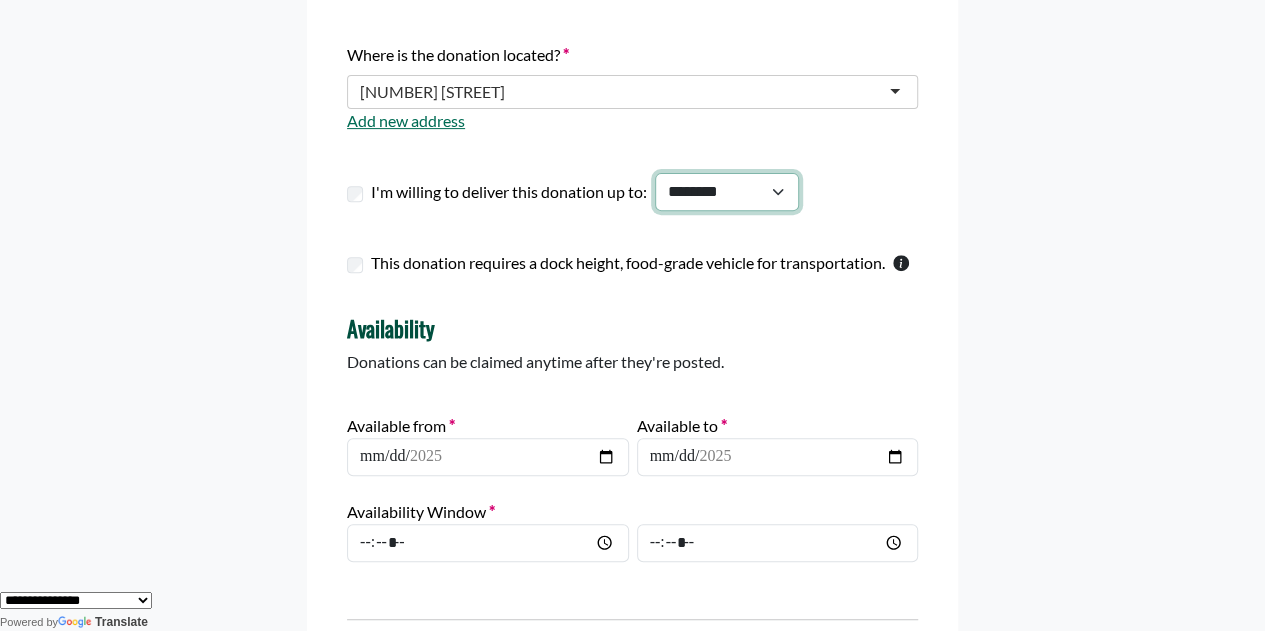 click on "******
*******
*******
*******
*******
********
********
********
********
********
********
********
********
********
********
********" at bounding box center [727, 191] 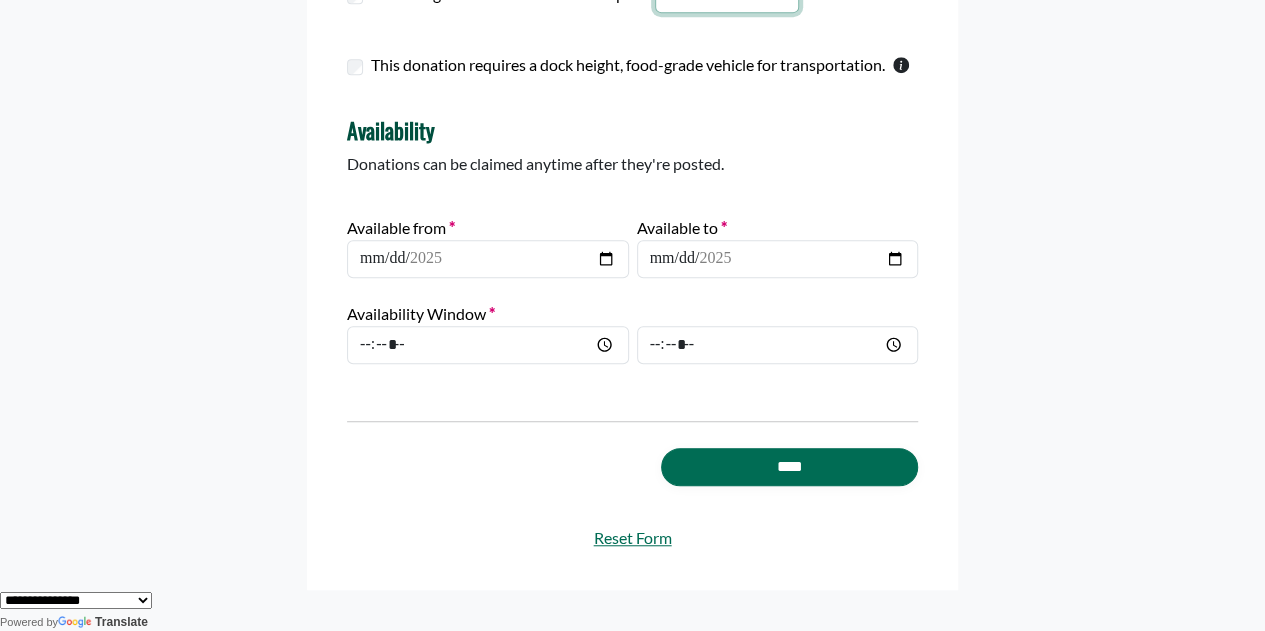 scroll, scrollTop: 590, scrollLeft: 0, axis: vertical 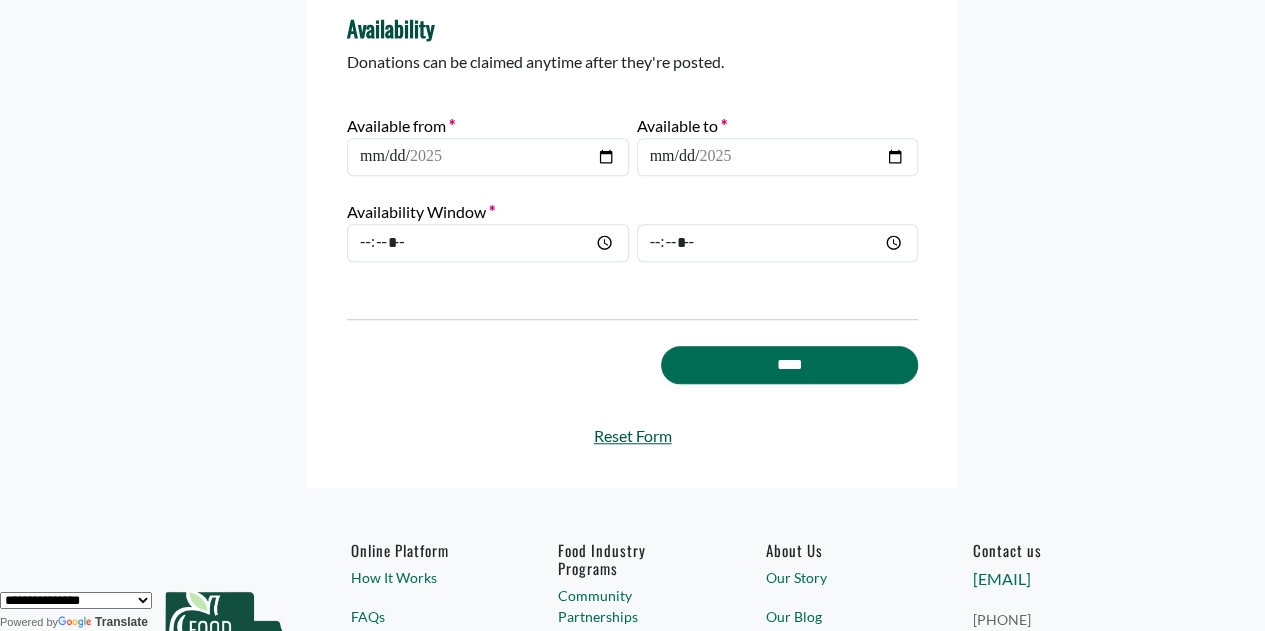 click on "Reset Form" at bounding box center [632, 436] 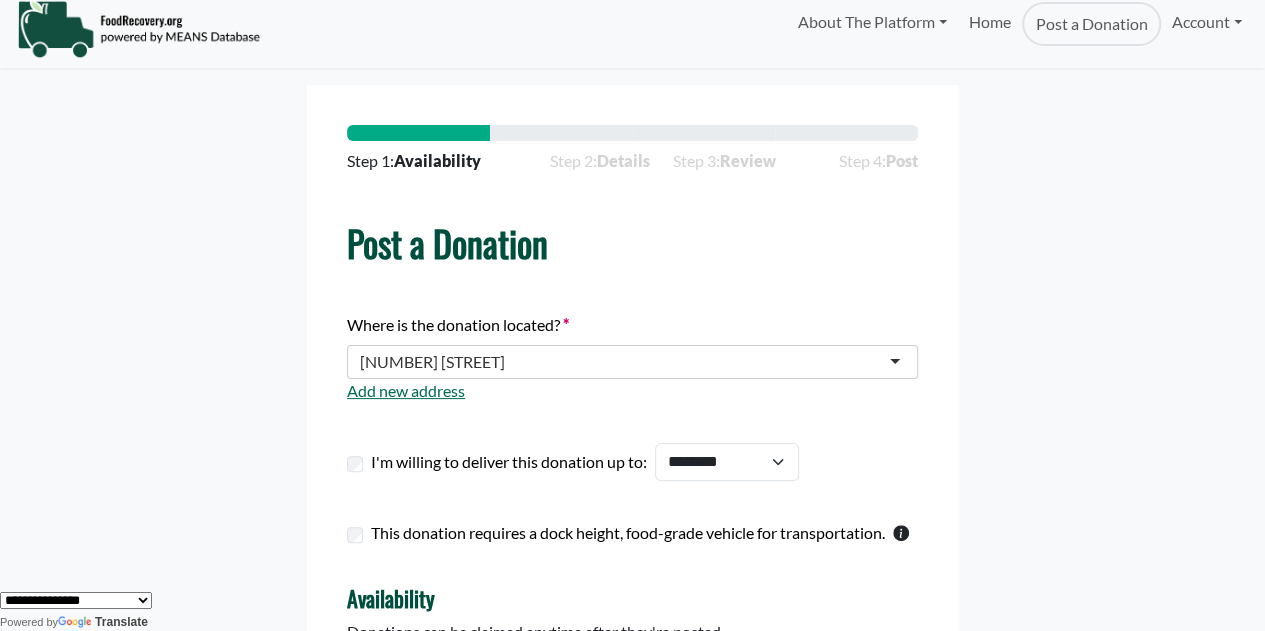 scroll, scrollTop: 0, scrollLeft: 0, axis: both 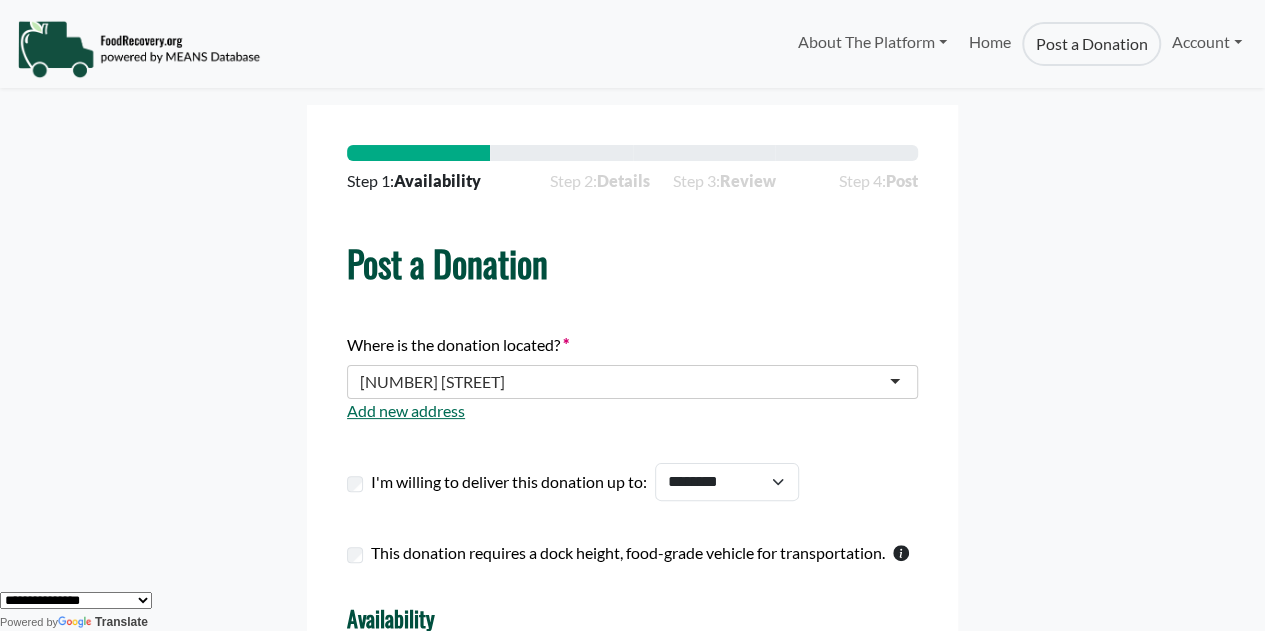 click on "Post a Donation" at bounding box center (1091, 44) 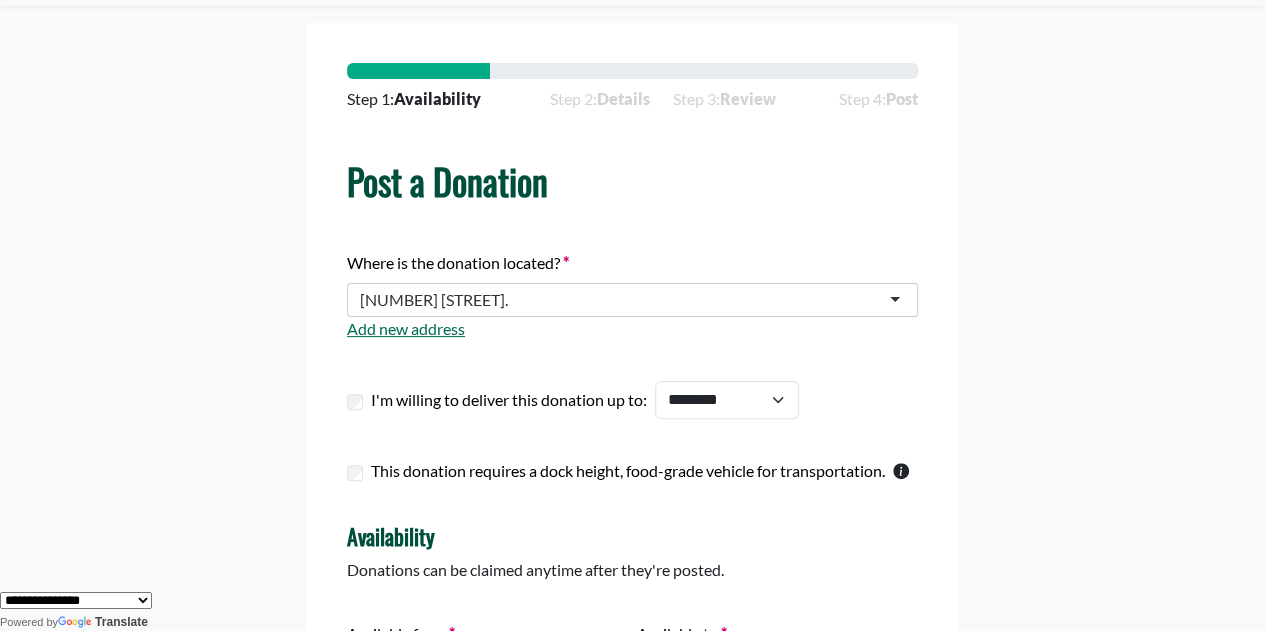 scroll, scrollTop: 0, scrollLeft: 0, axis: both 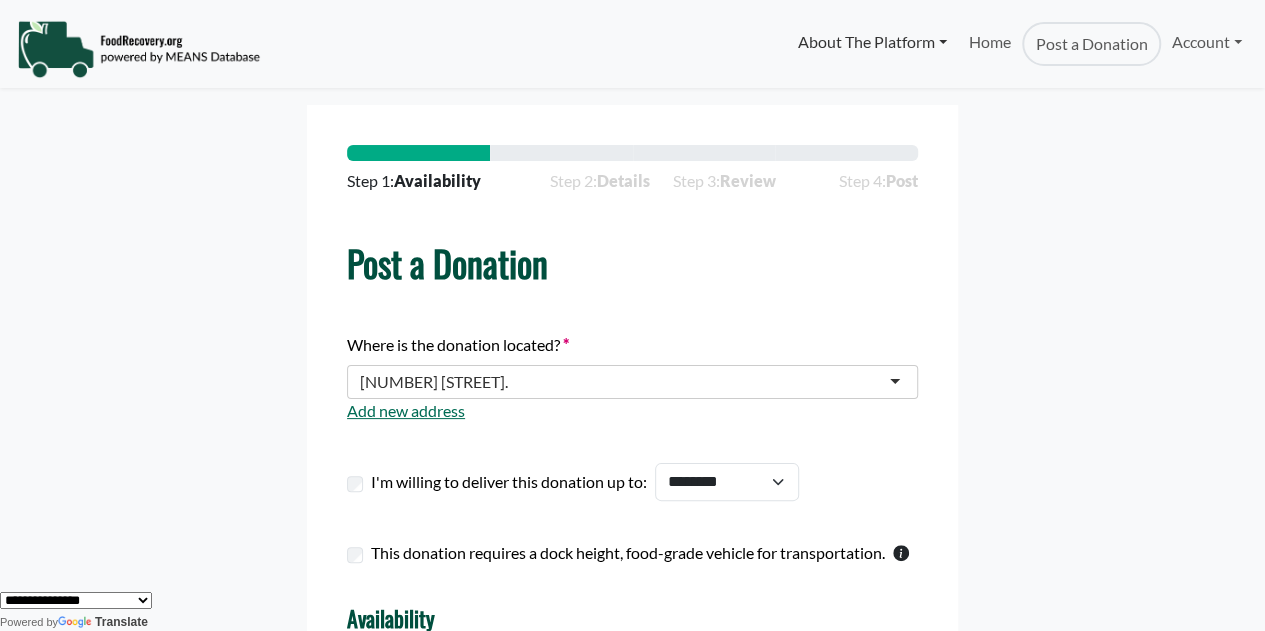 click on "About The Platform" at bounding box center [871, 42] 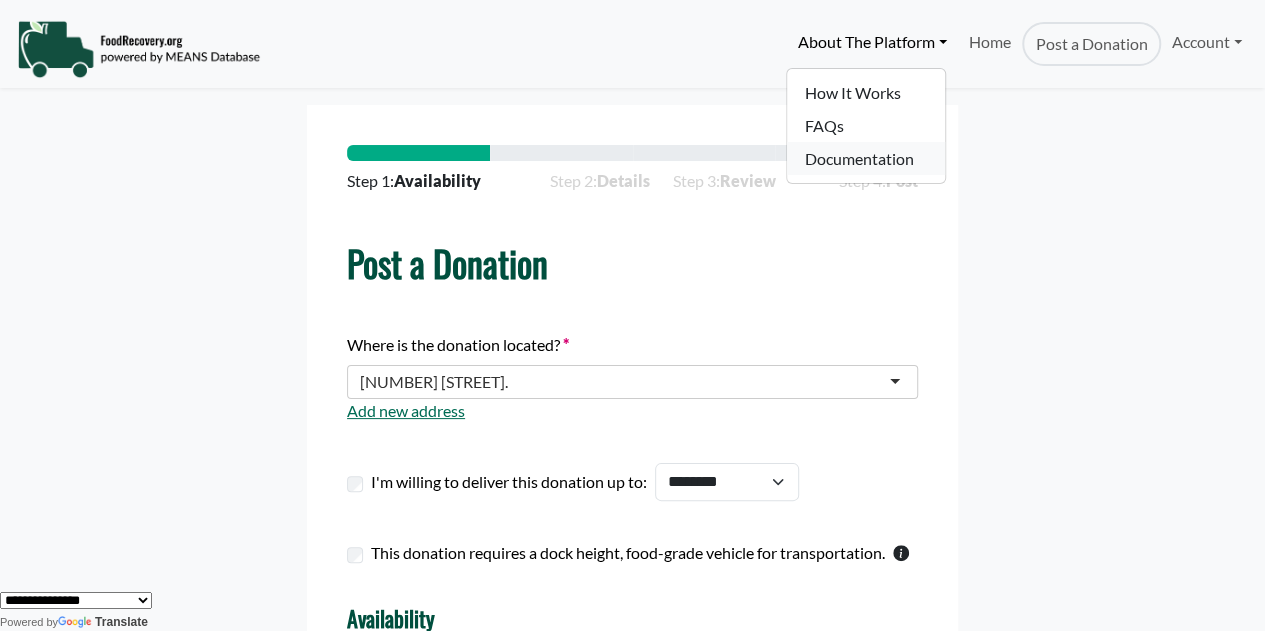 click on "Documentation" at bounding box center (866, 158) 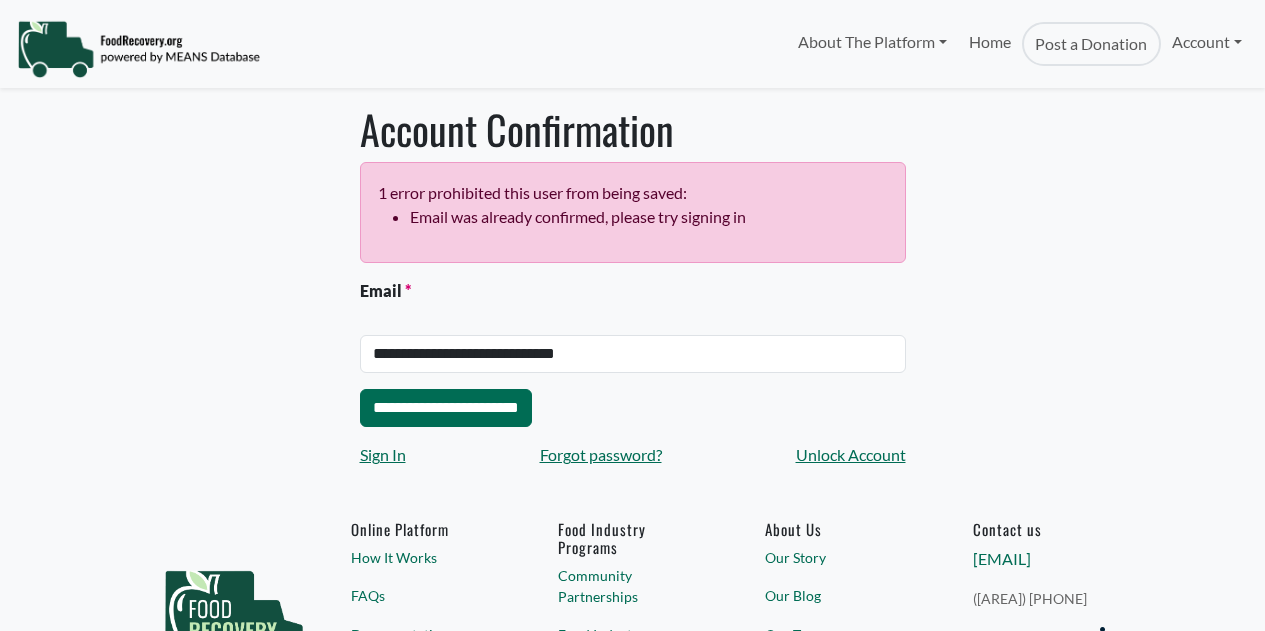 scroll, scrollTop: 0, scrollLeft: 0, axis: both 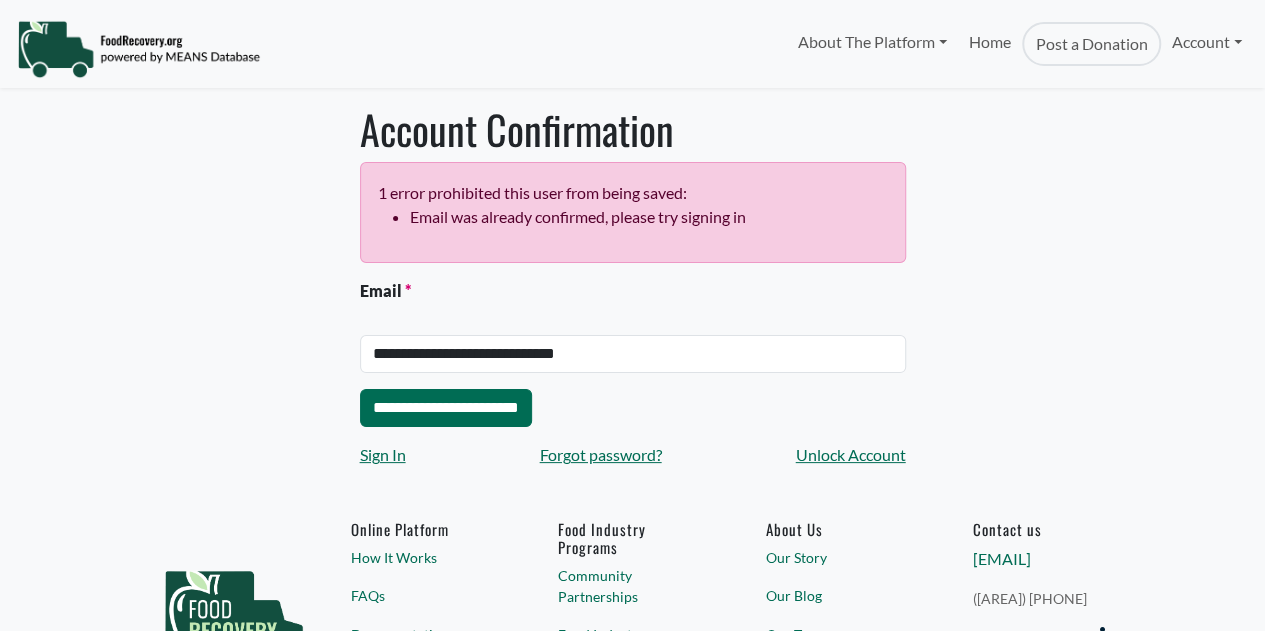 select 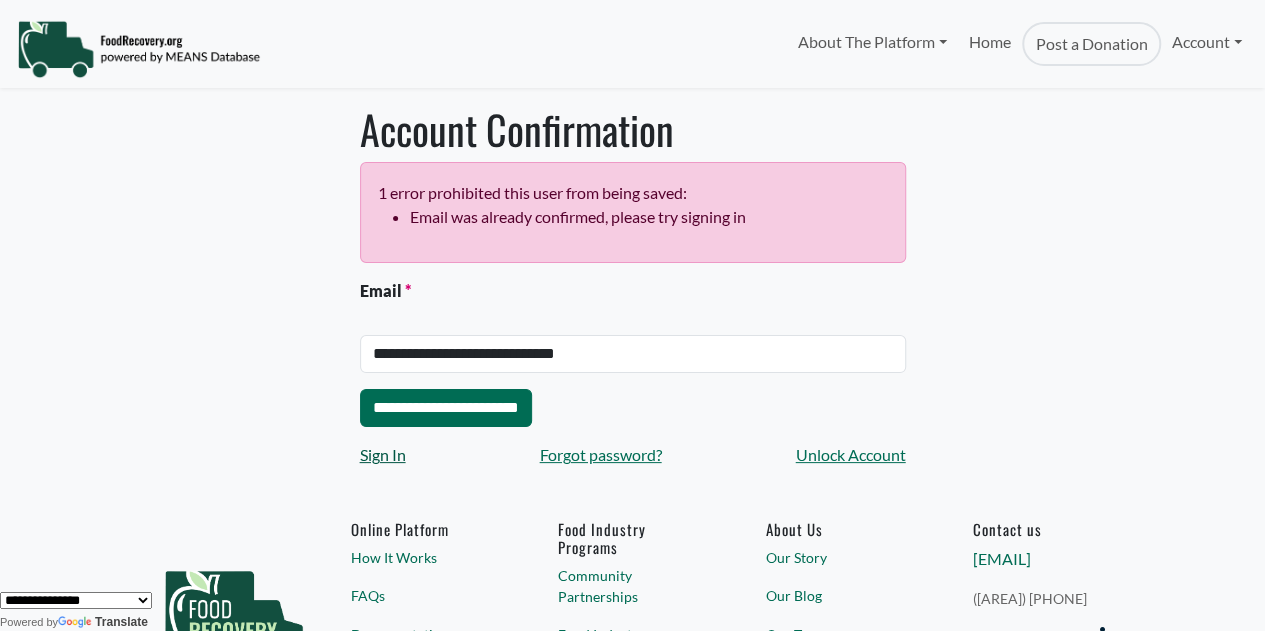 click on "Sign In" at bounding box center [383, 455] 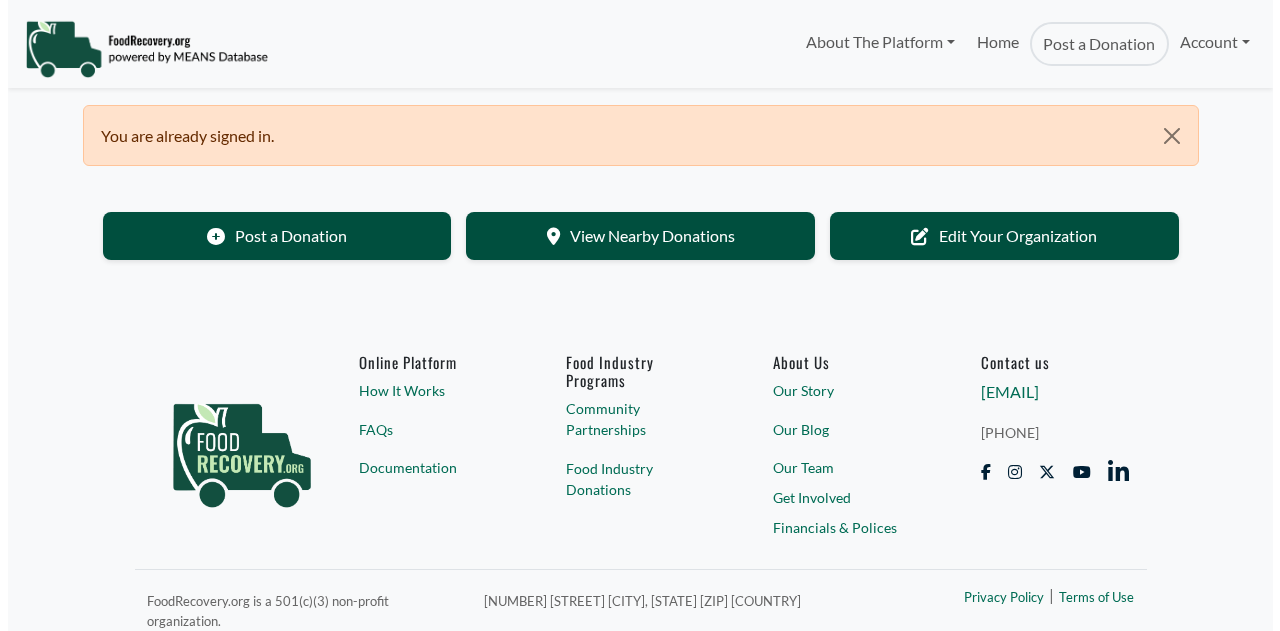 scroll, scrollTop: 0, scrollLeft: 0, axis: both 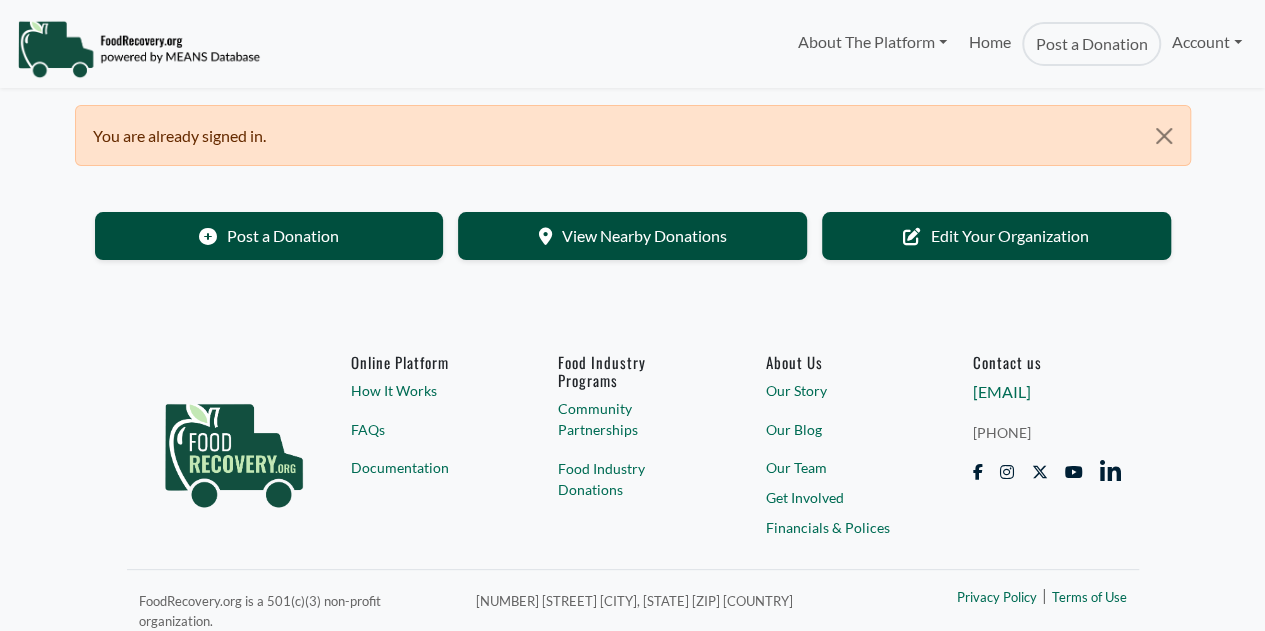 select 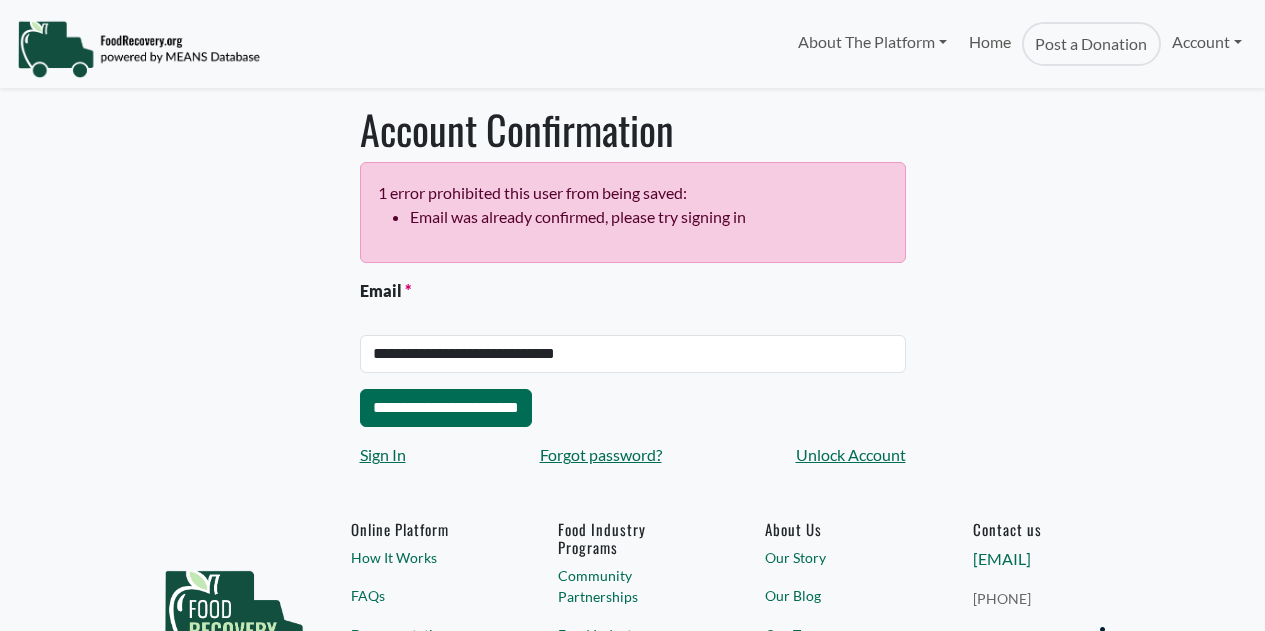 scroll, scrollTop: 0, scrollLeft: 0, axis: both 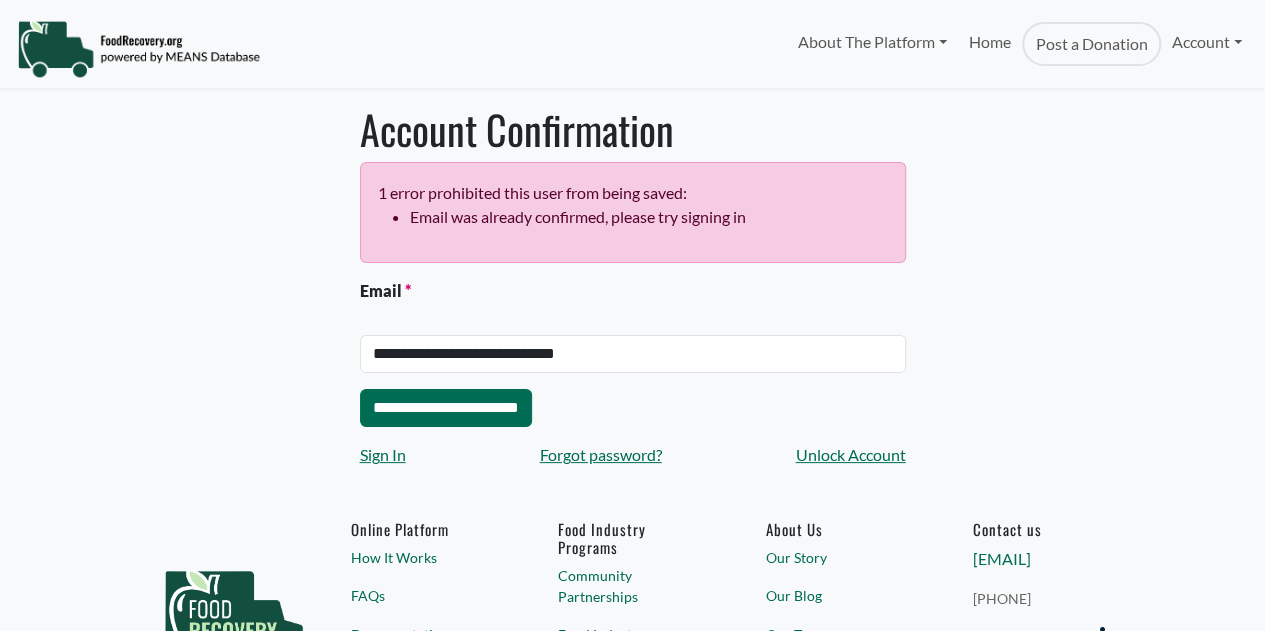 select 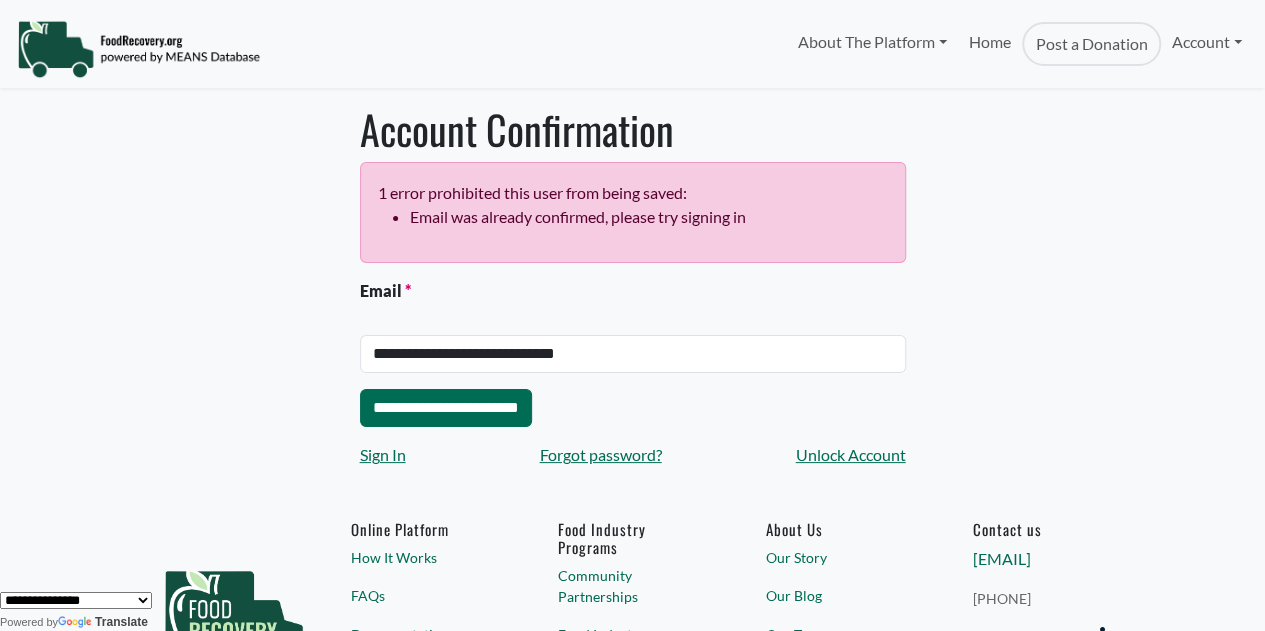 drag, startPoint x: 714, startPoint y: 0, endPoint x: 762, endPoint y: 48, distance: 67.88225 